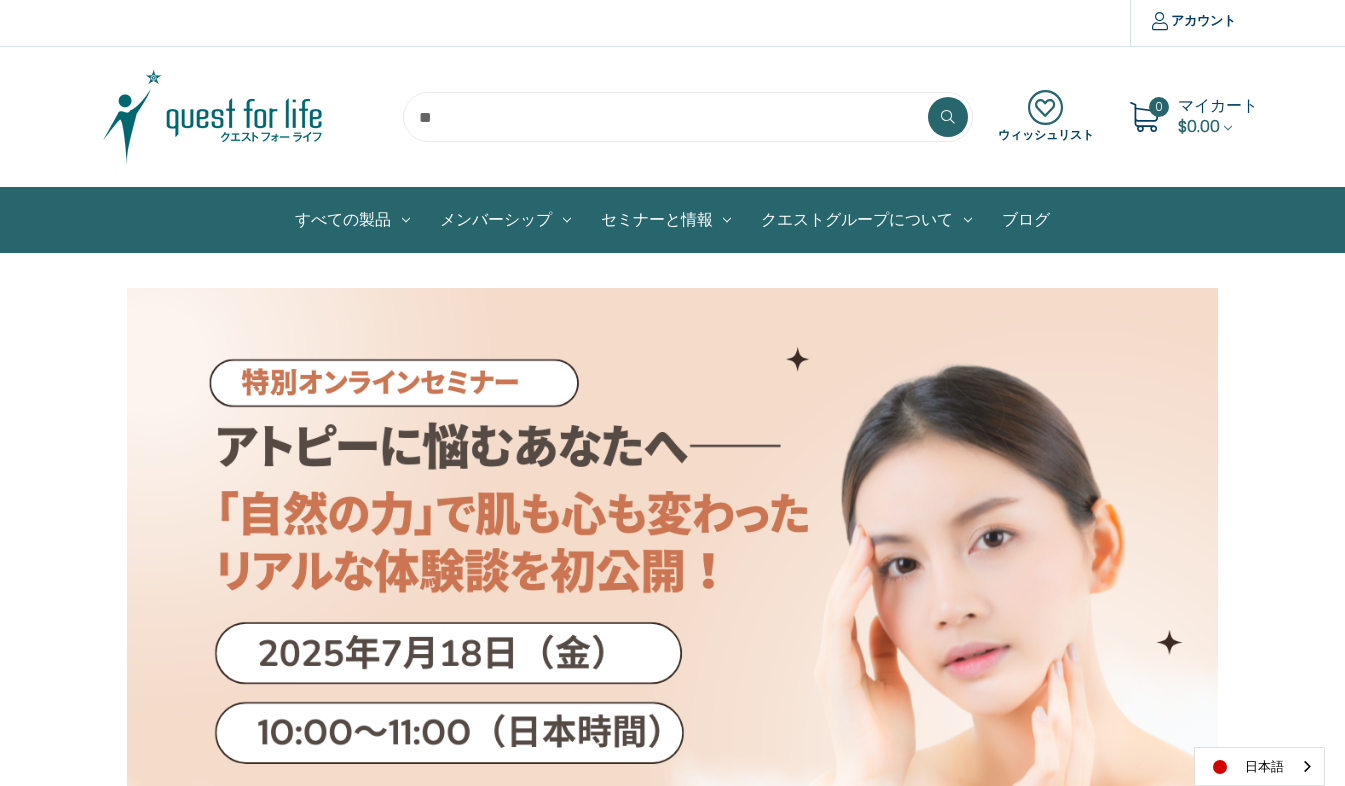 scroll, scrollTop: 3, scrollLeft: 0, axis: vertical 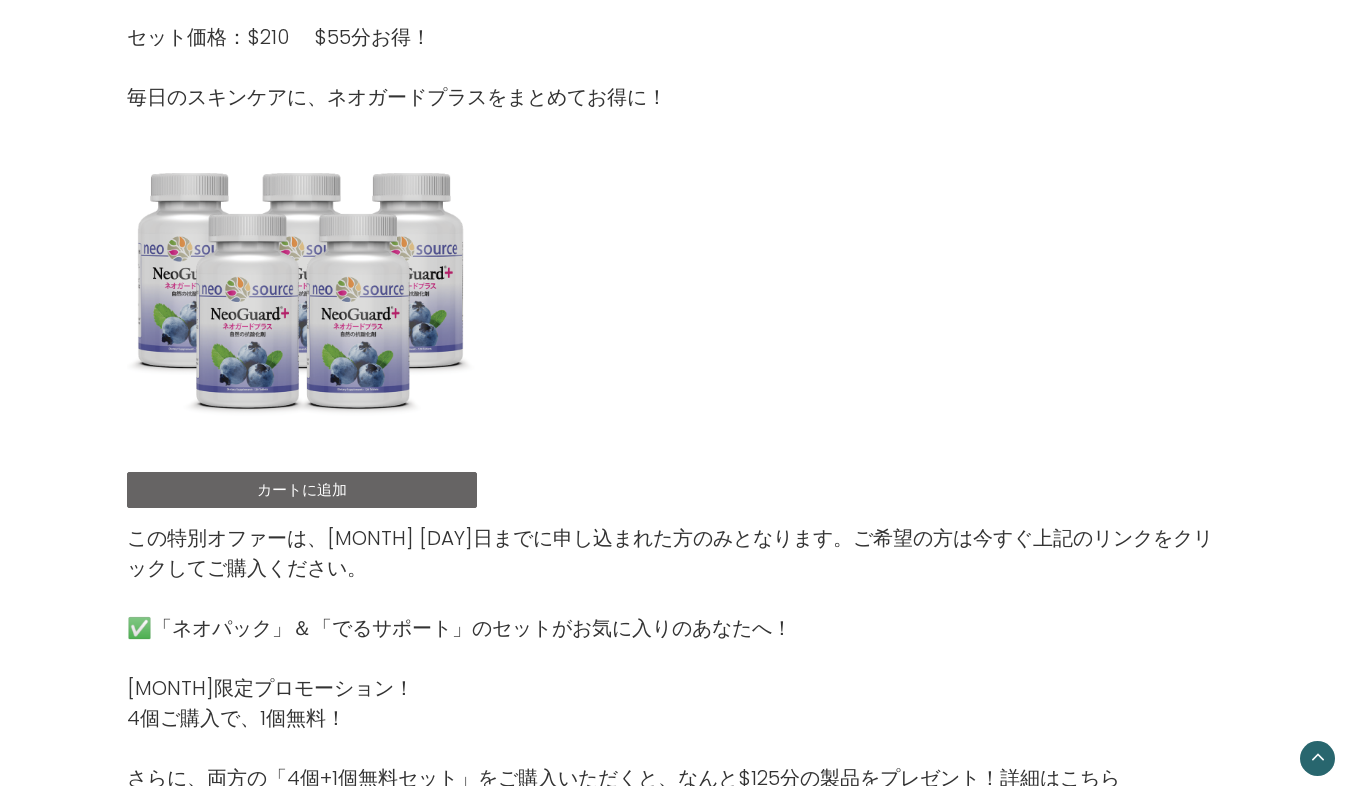 click on "カートに追加" at bounding box center [302, 490] 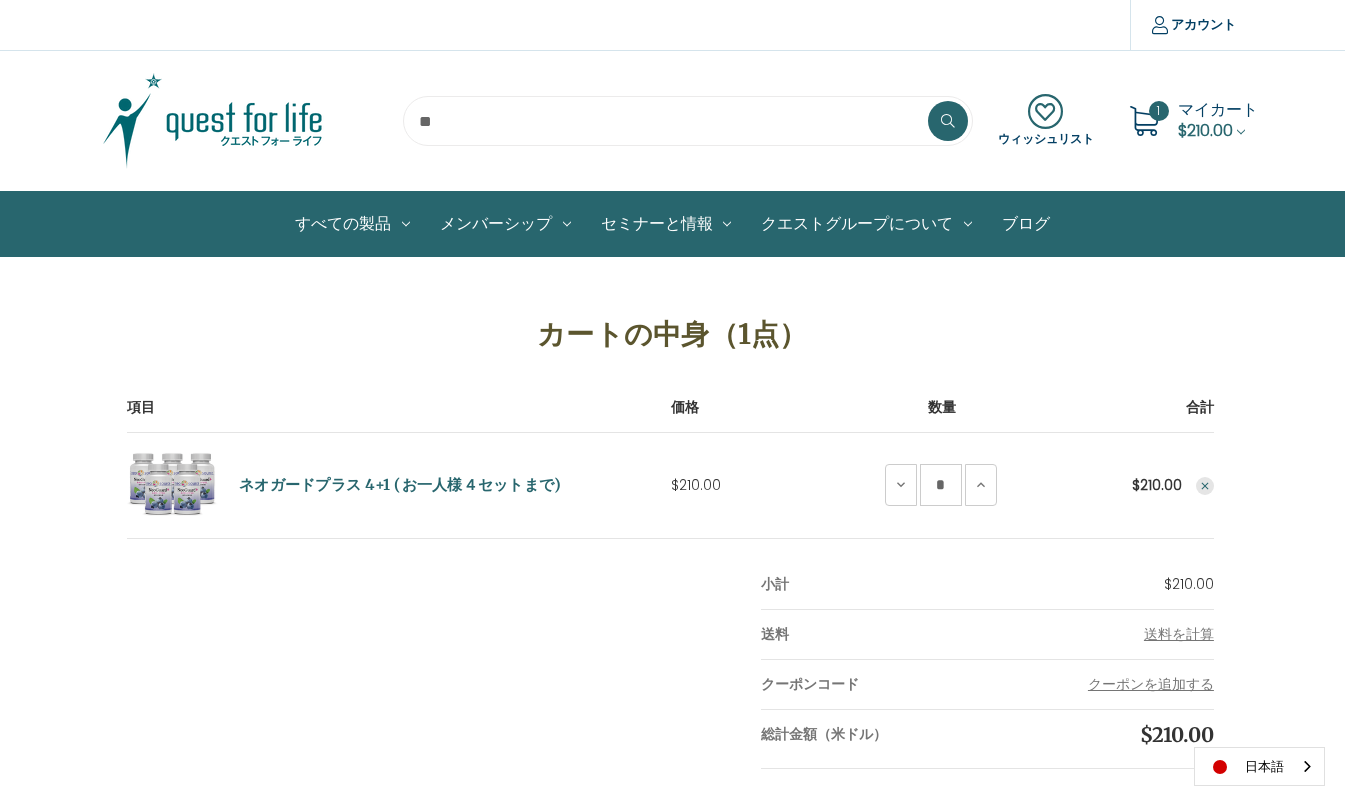 scroll, scrollTop: 0, scrollLeft: 0, axis: both 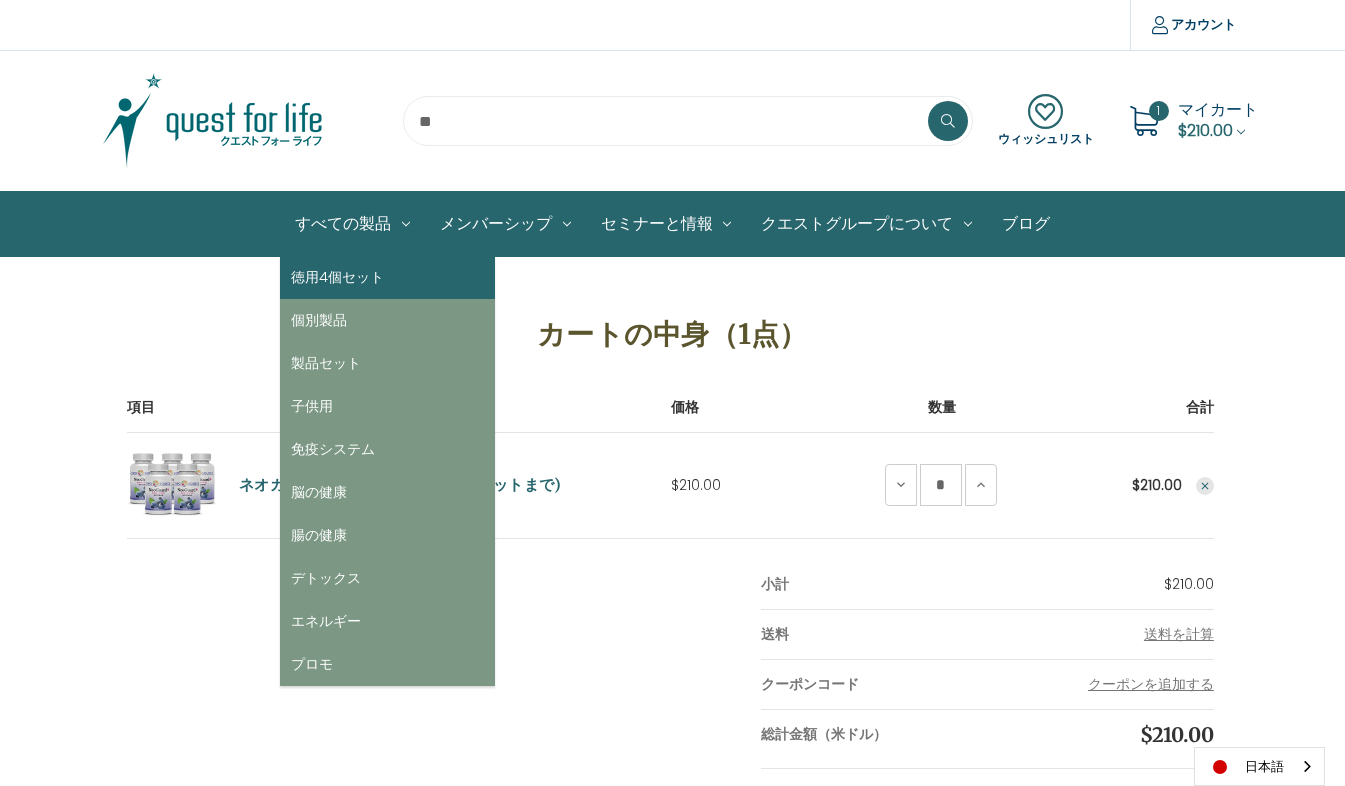 click on "徳用4個セット" at bounding box center [387, 277] 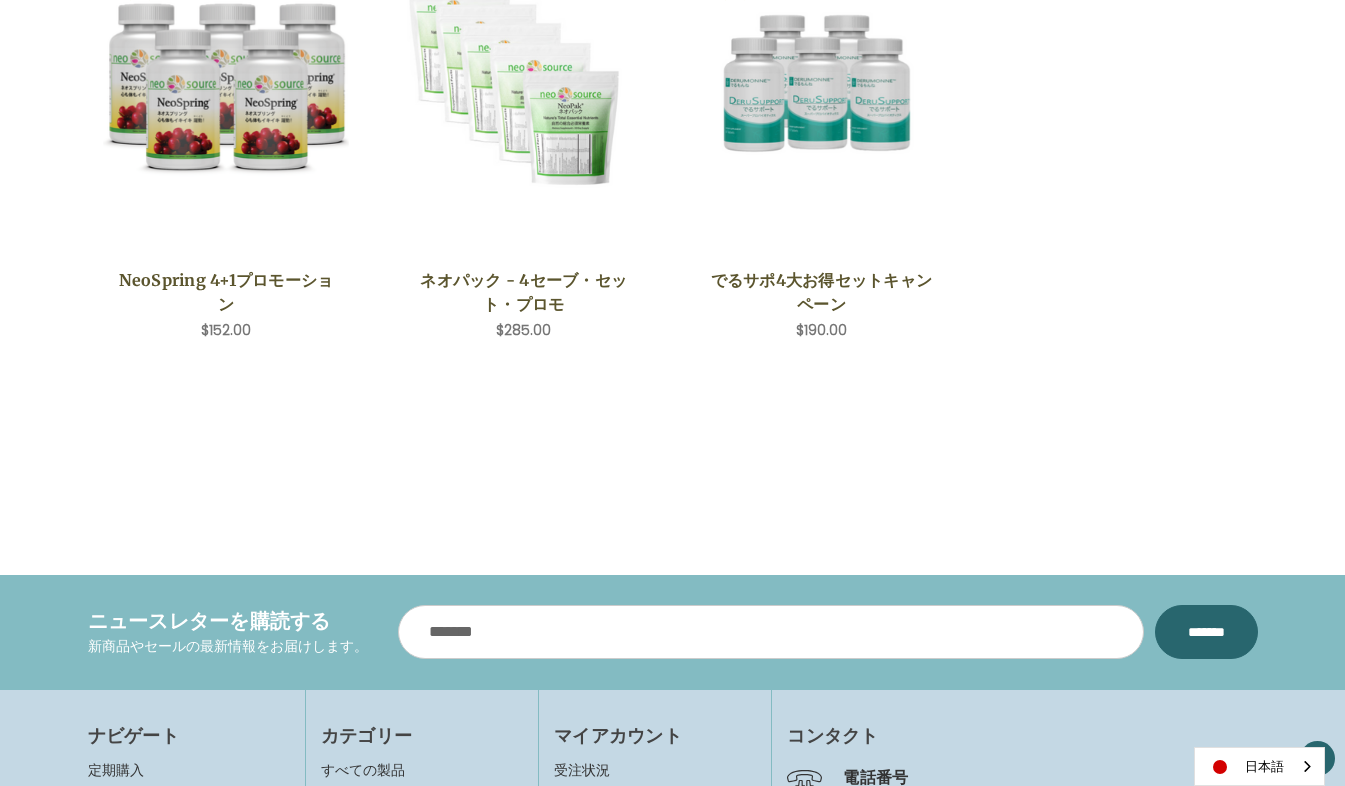scroll, scrollTop: 889, scrollLeft: 0, axis: vertical 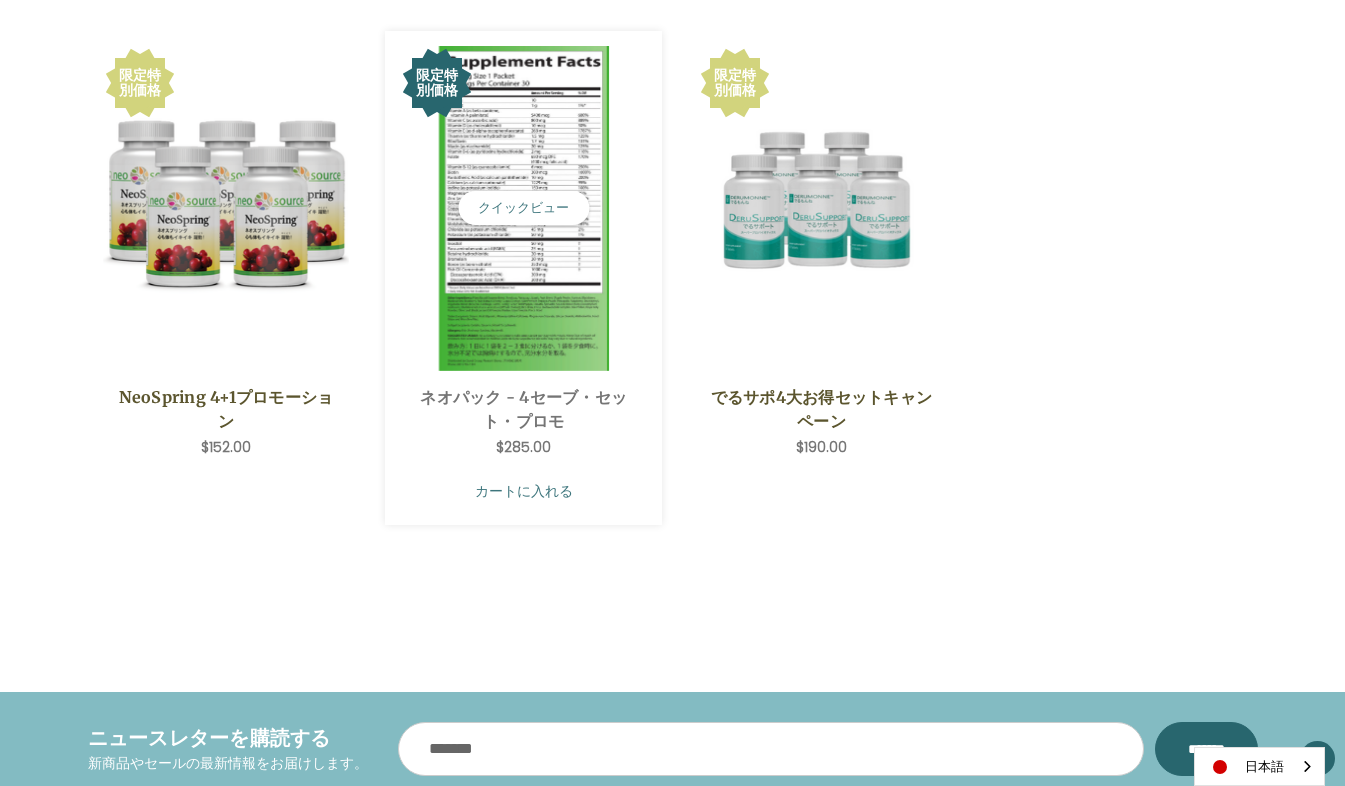 click on "カートに入れる" at bounding box center (523, 491) 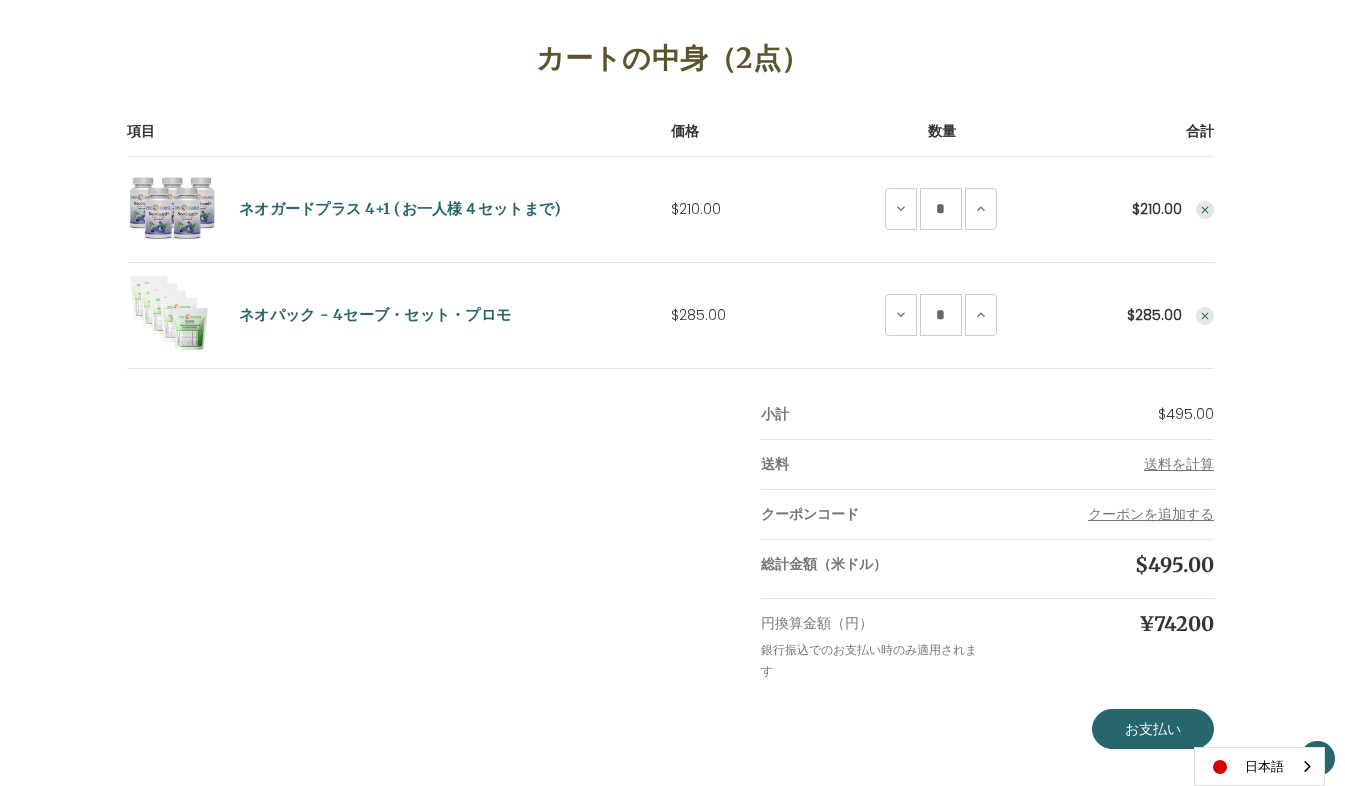 scroll, scrollTop: 281, scrollLeft: 0, axis: vertical 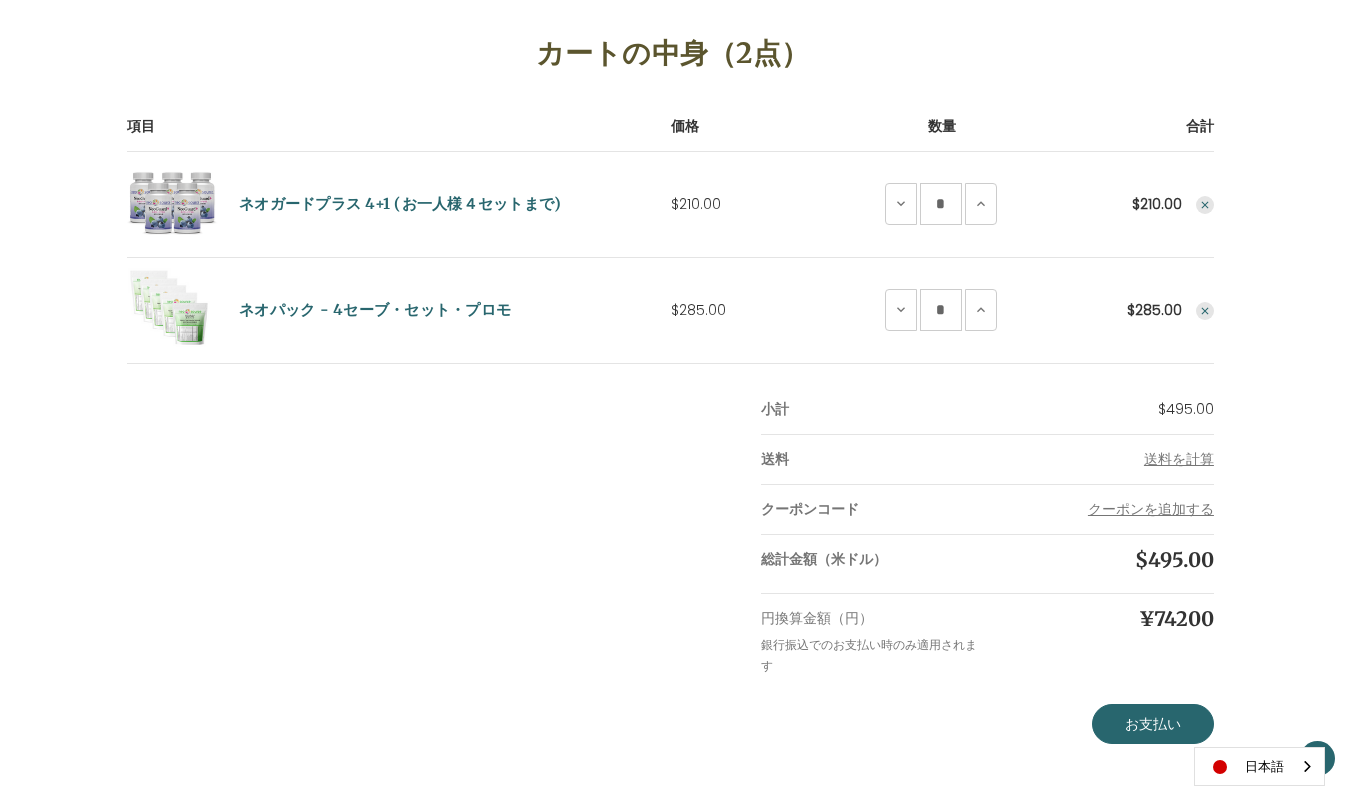 click on "ネオパック - 4セーブ・セット・プロモ" at bounding box center [375, 310] 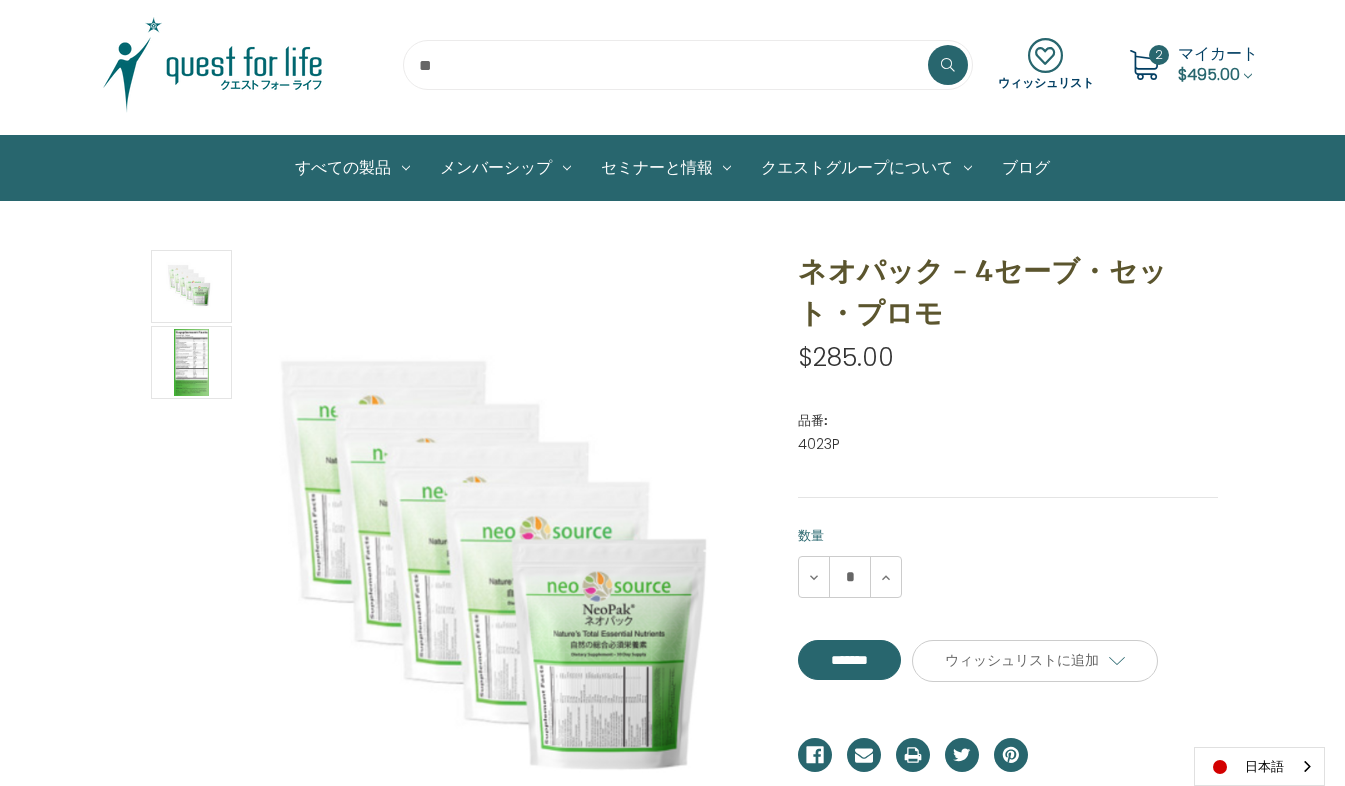 scroll, scrollTop: 53, scrollLeft: 0, axis: vertical 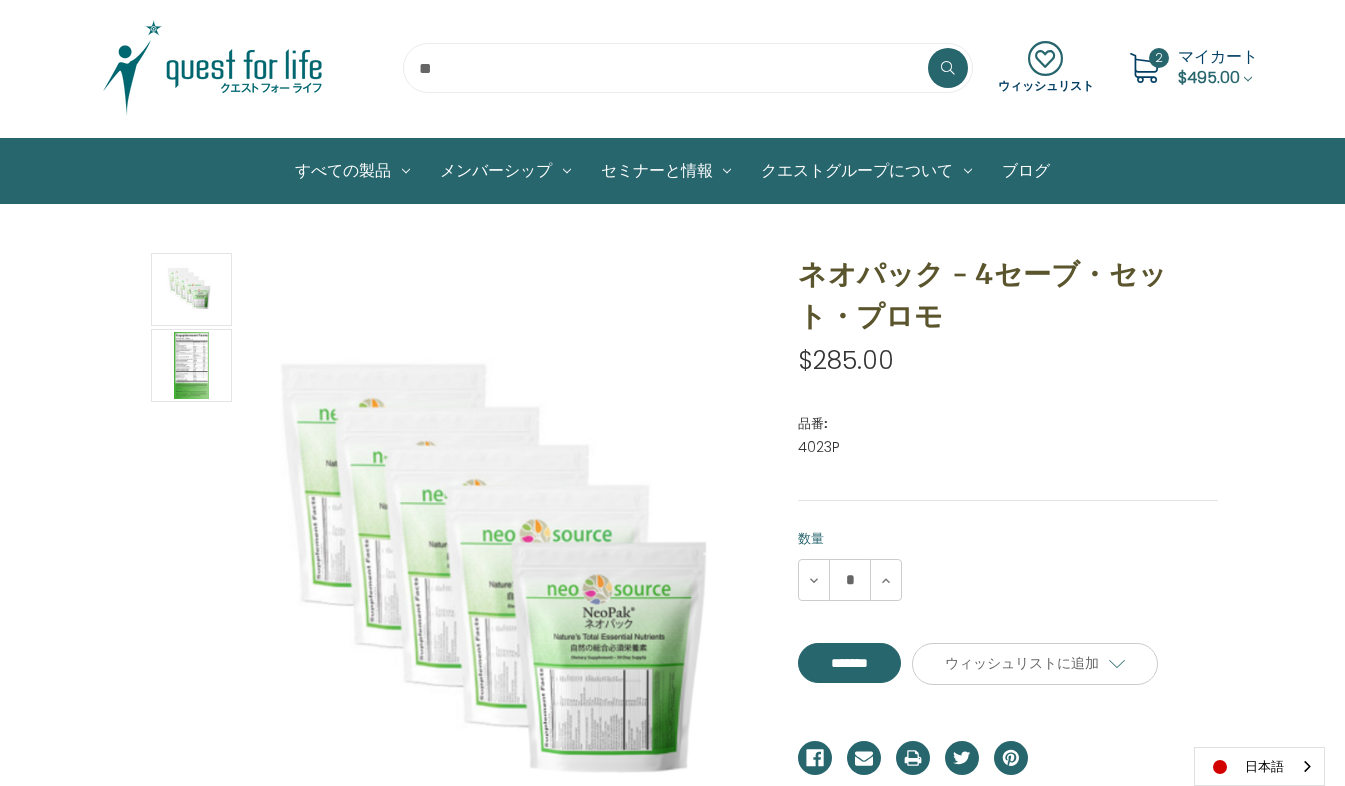 click on "2
マイカート [PRICE]" at bounding box center [1188, 68] 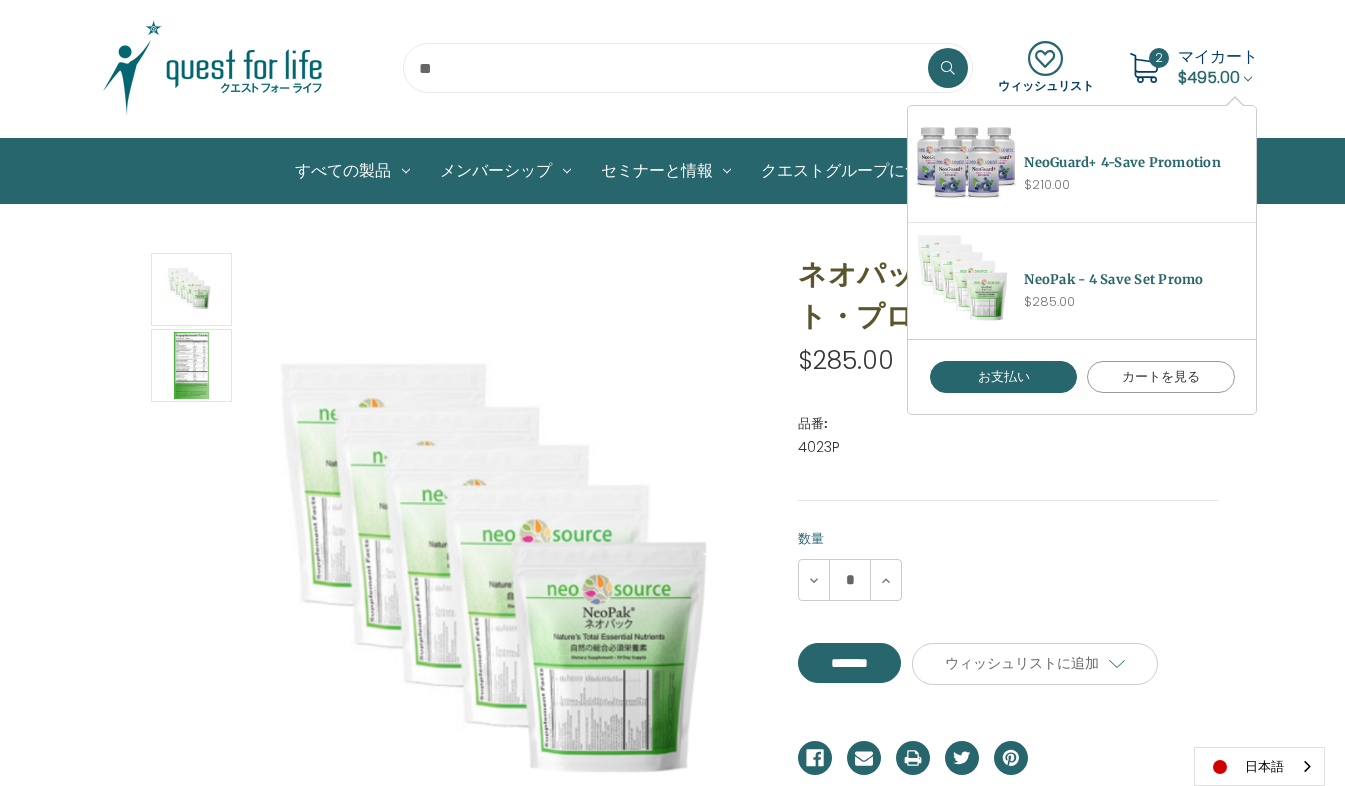 click on "カートを見る" at bounding box center (1161, 377) 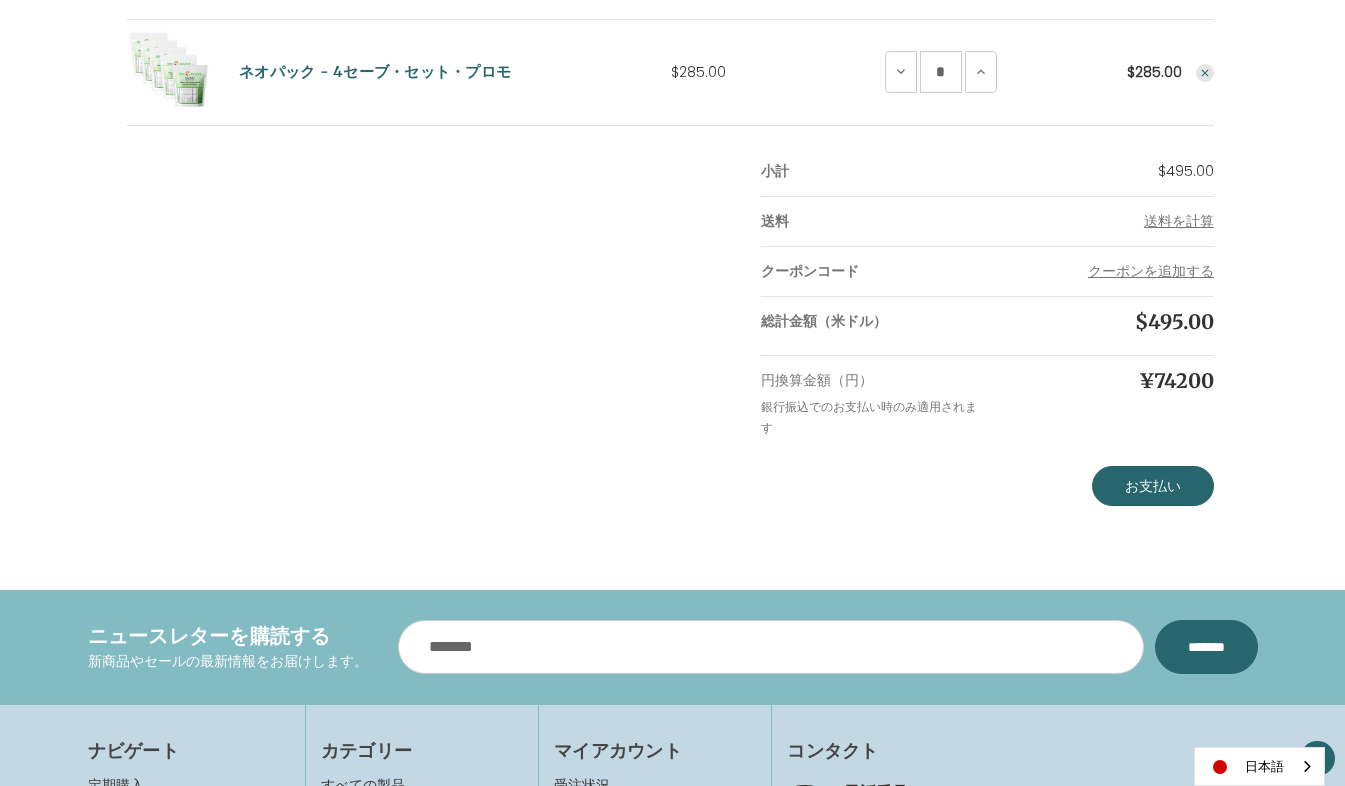 scroll, scrollTop: 520, scrollLeft: 0, axis: vertical 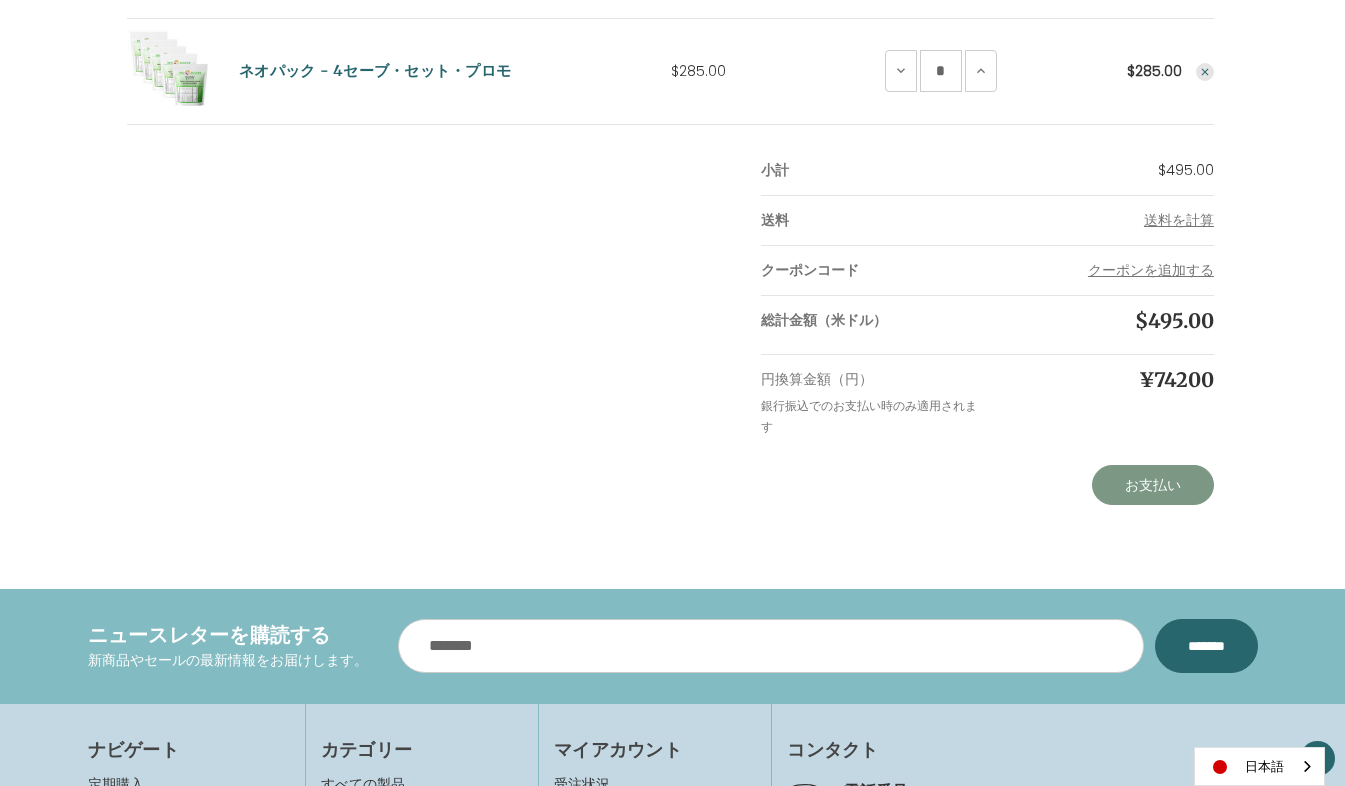 click on "お支払い" at bounding box center [1153, 485] 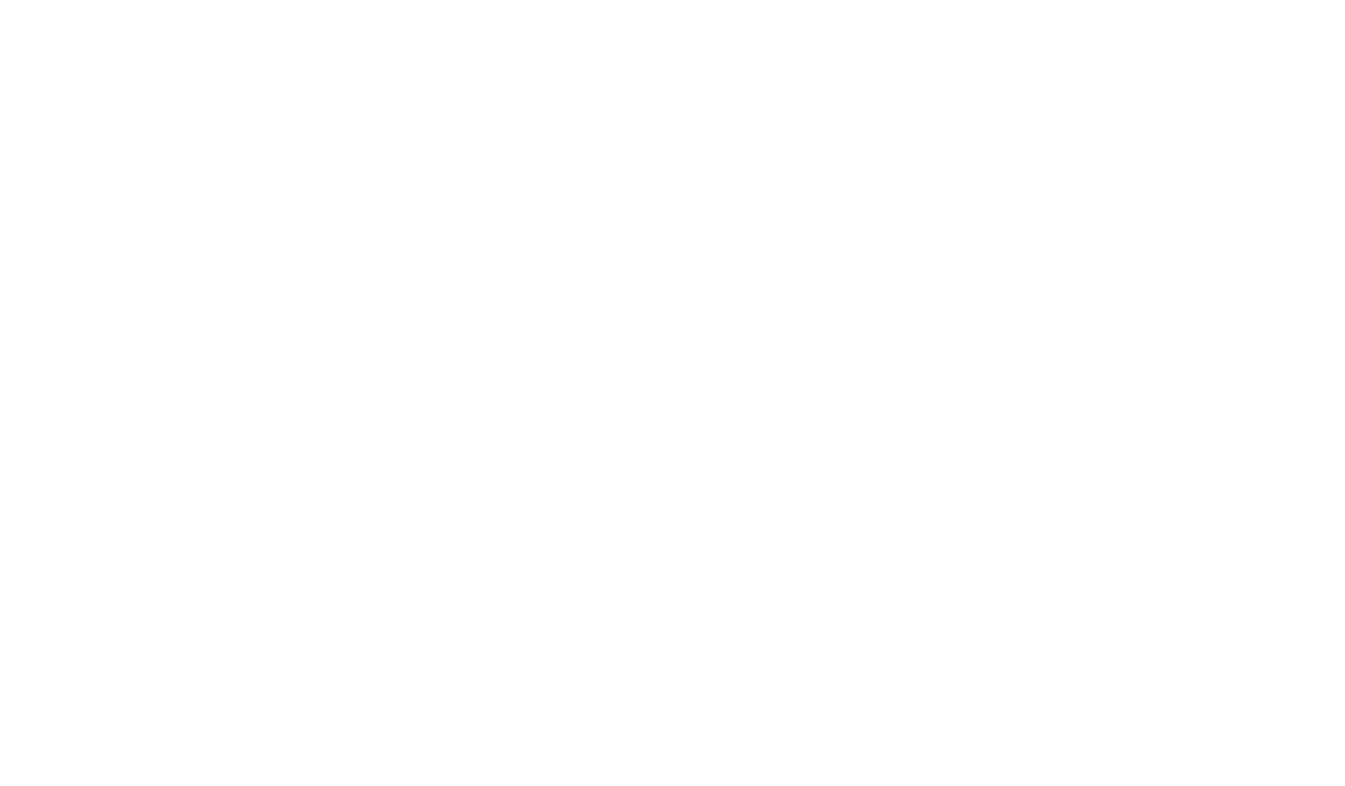 scroll, scrollTop: 0, scrollLeft: 0, axis: both 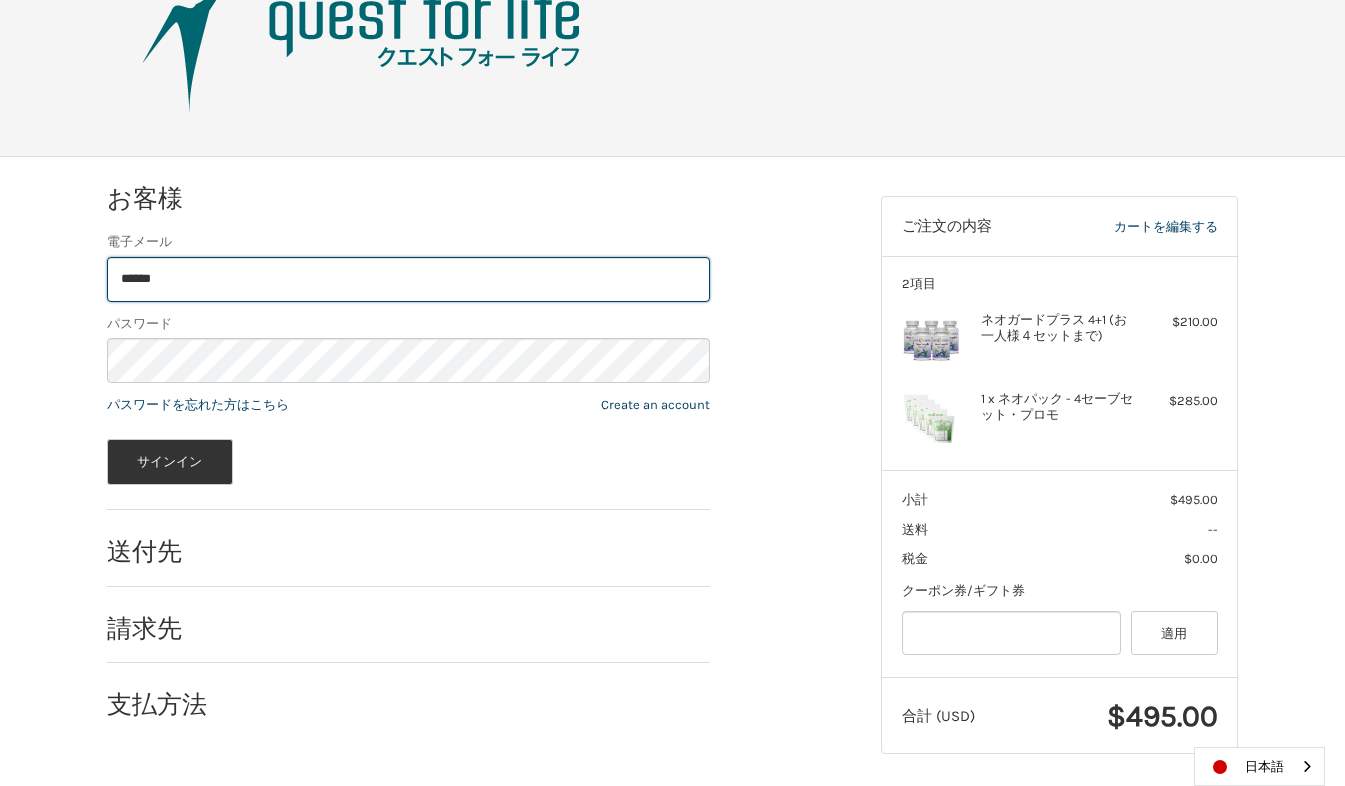 type on "**********" 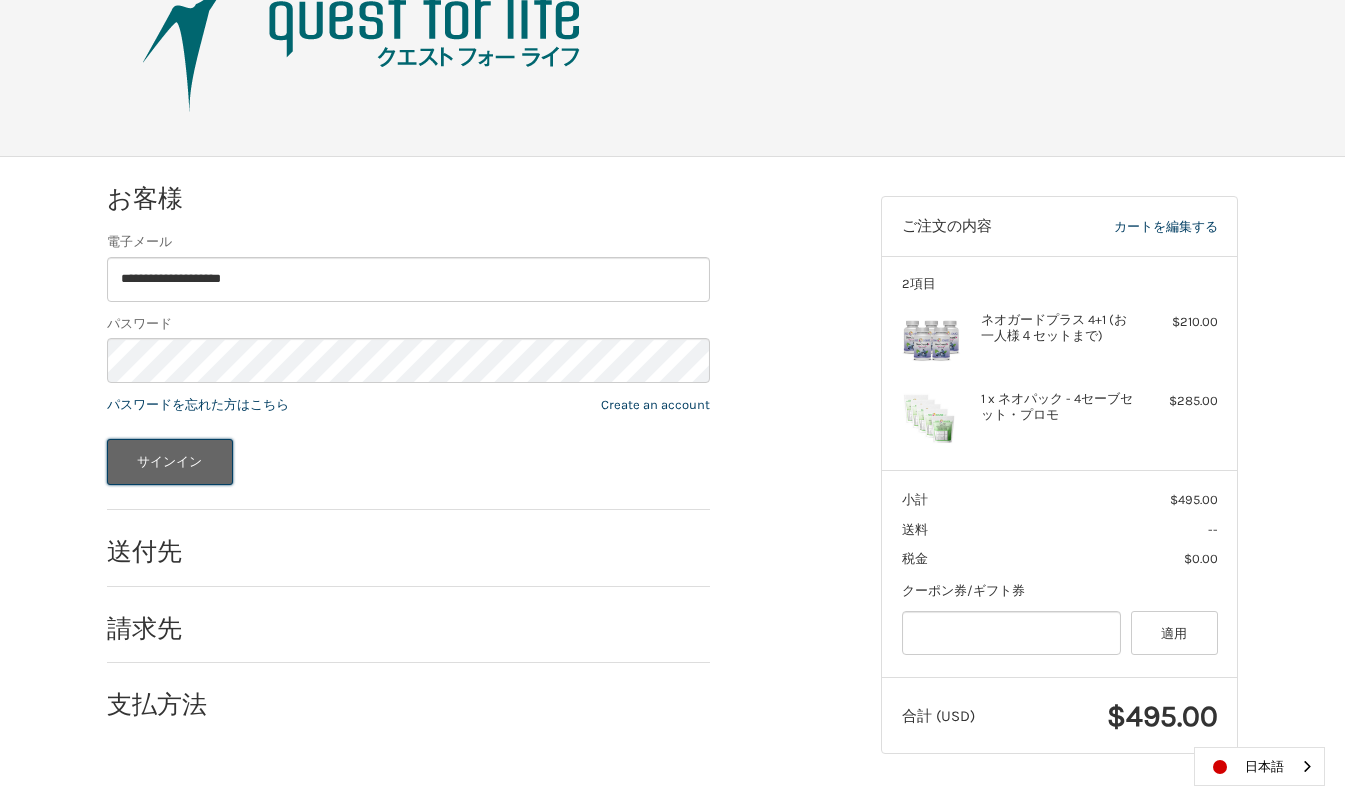 click on "サインイン" at bounding box center [170, 462] 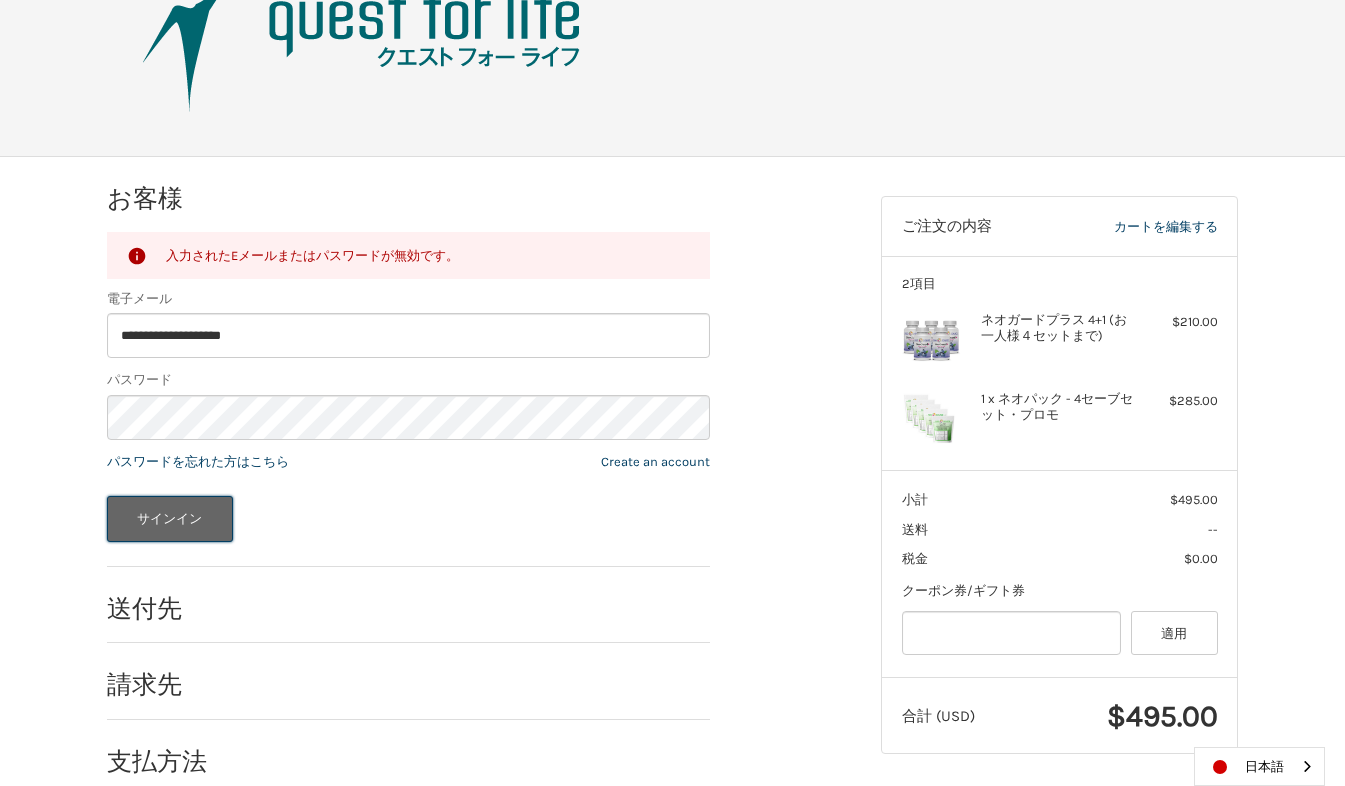 click on "サインイン" at bounding box center (170, 519) 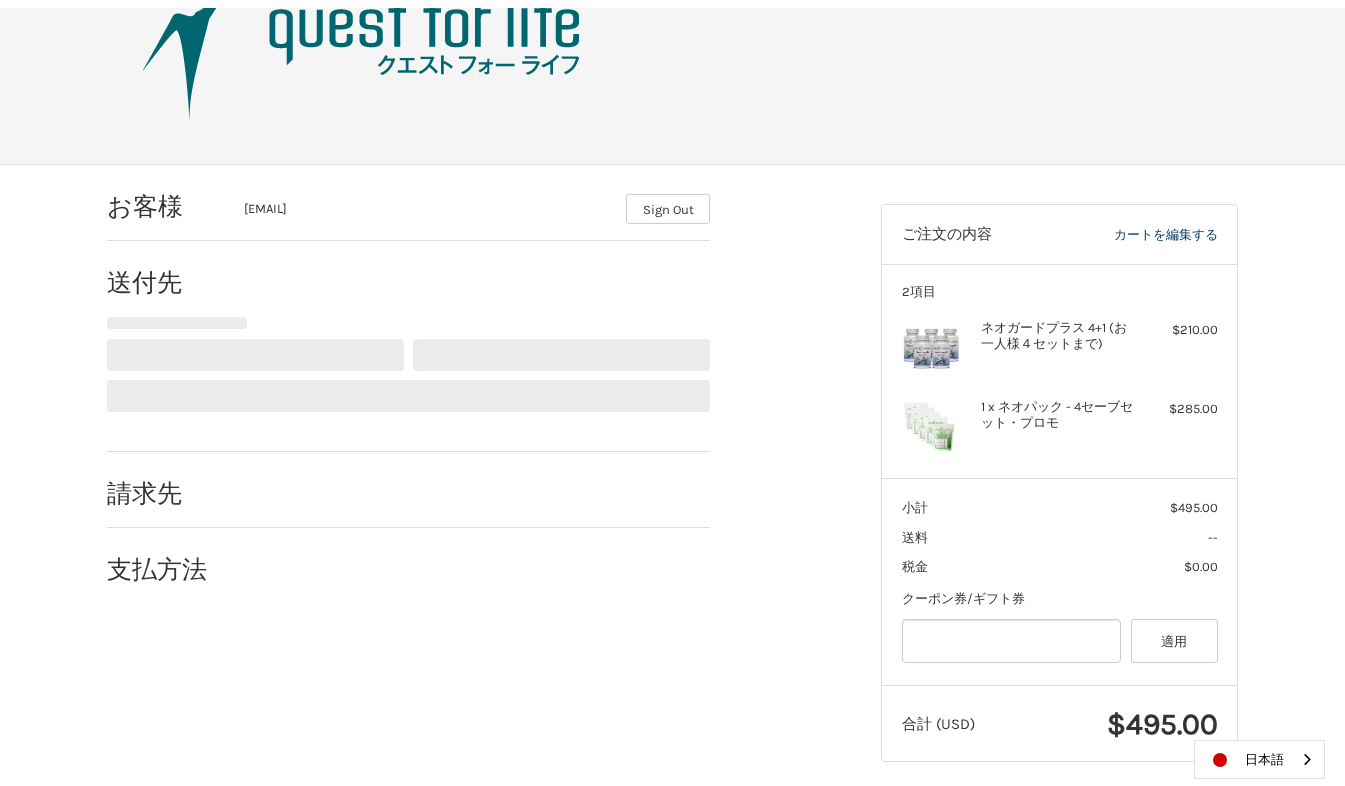 scroll, scrollTop: 144, scrollLeft: 0, axis: vertical 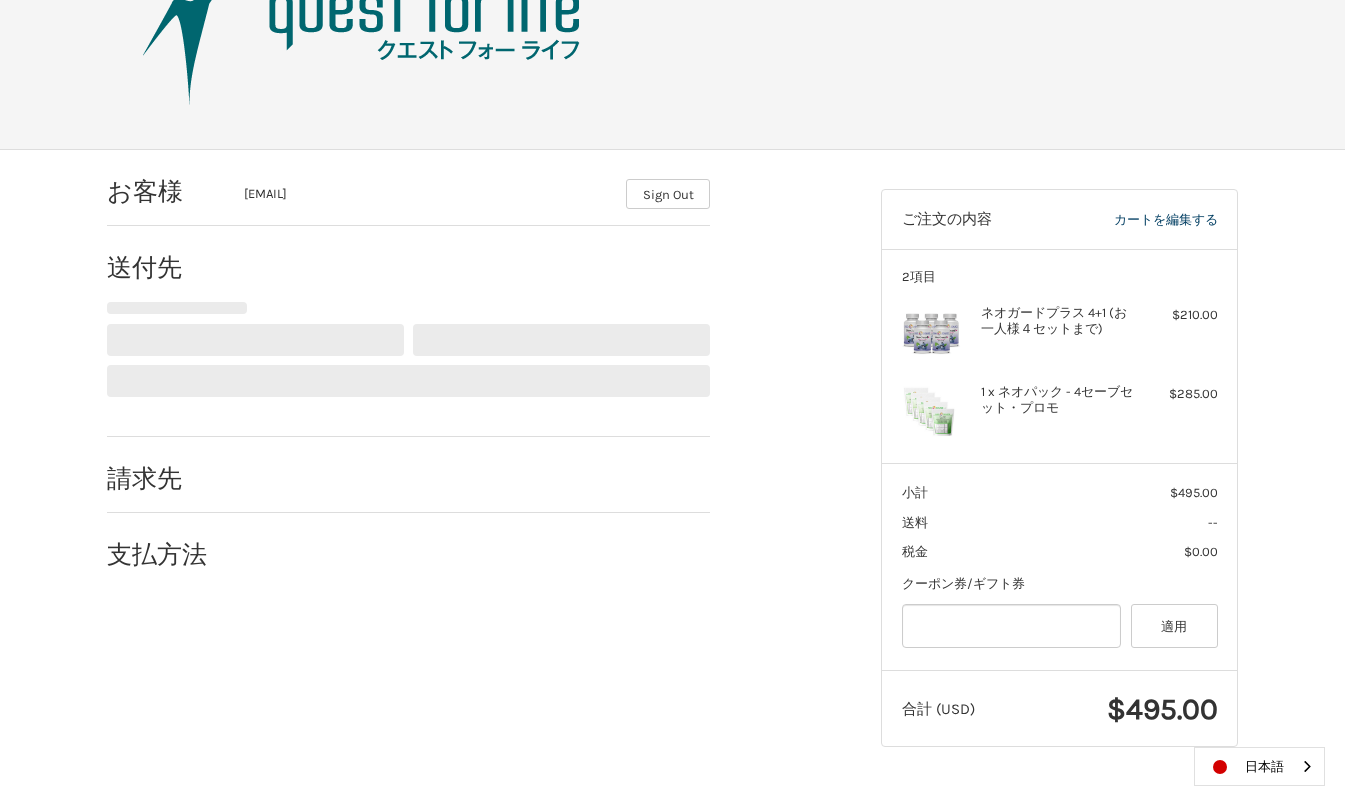 select on "**" 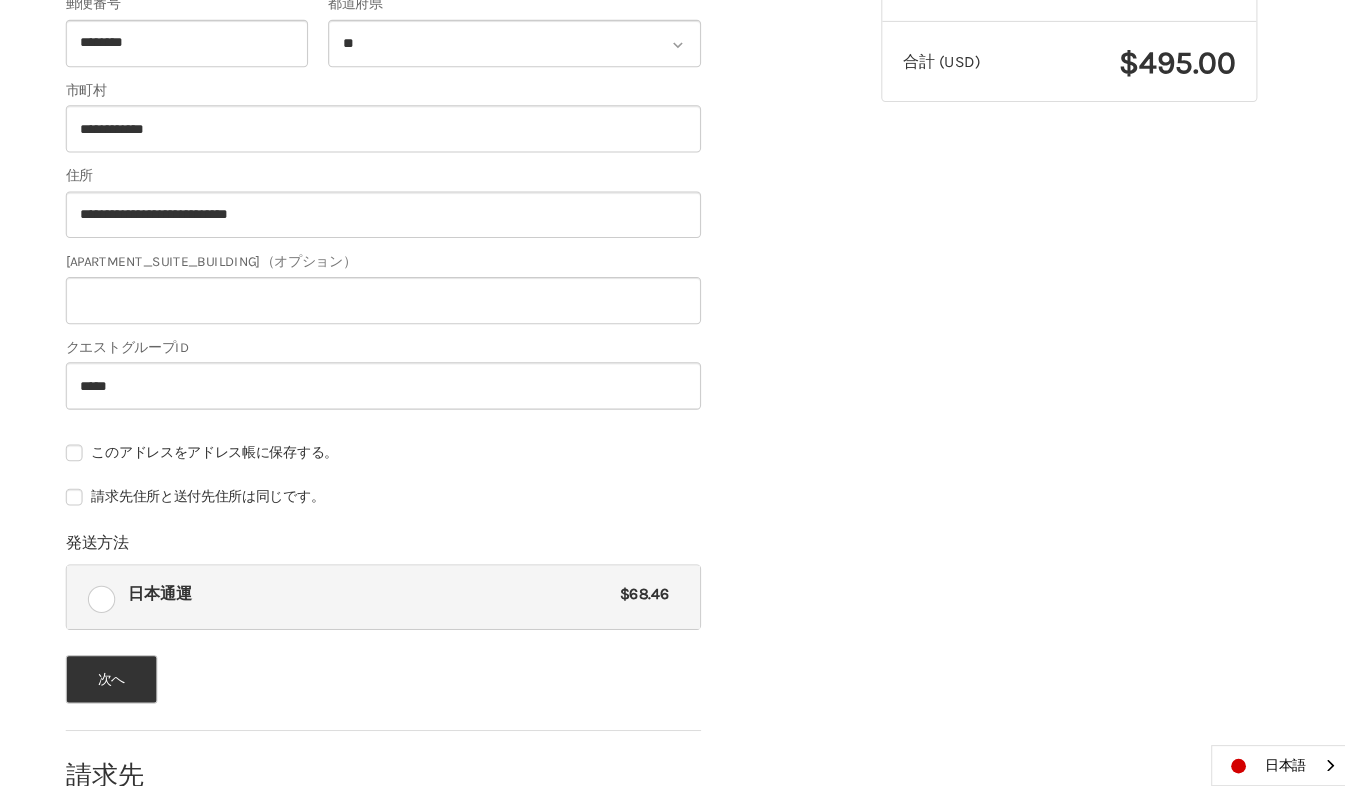 scroll, scrollTop: 859, scrollLeft: 0, axis: vertical 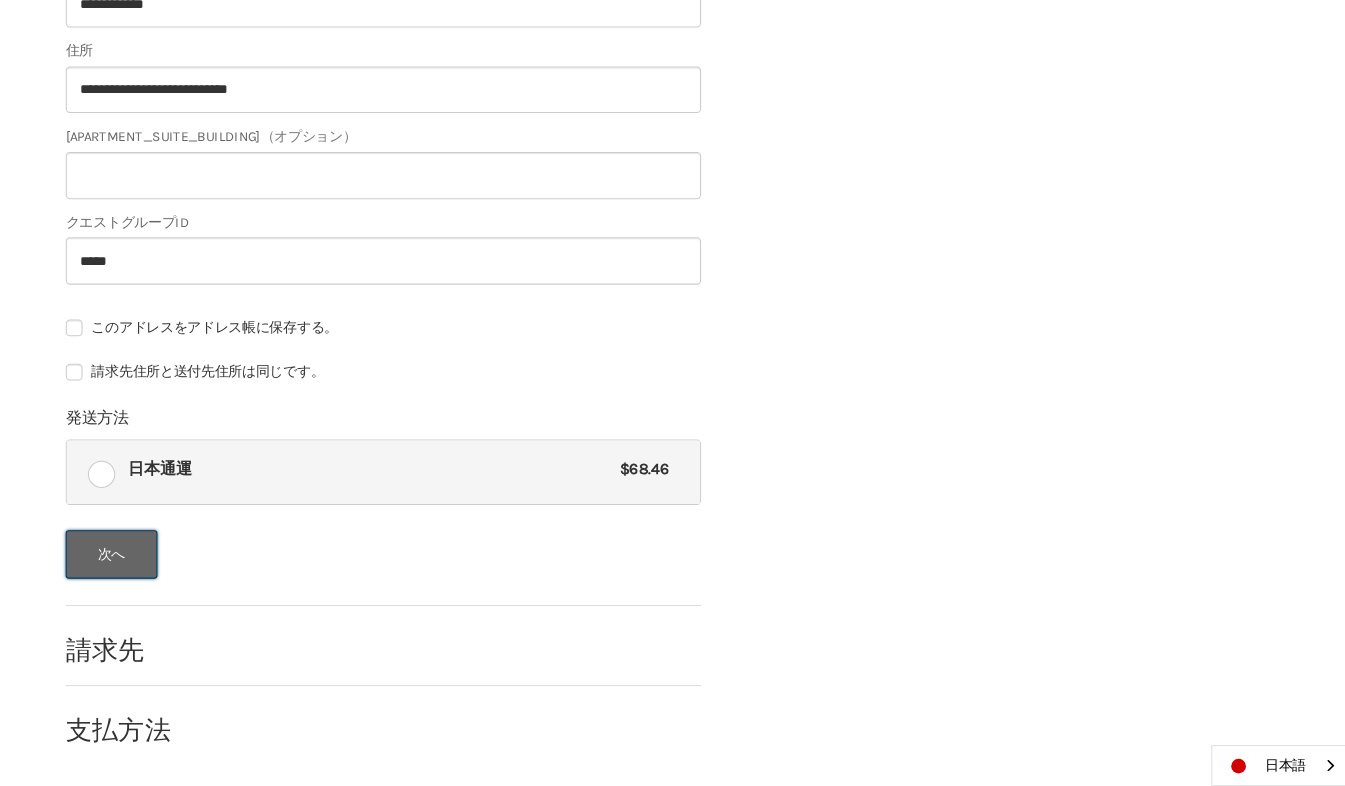 click on "次へ" at bounding box center (150, 566) 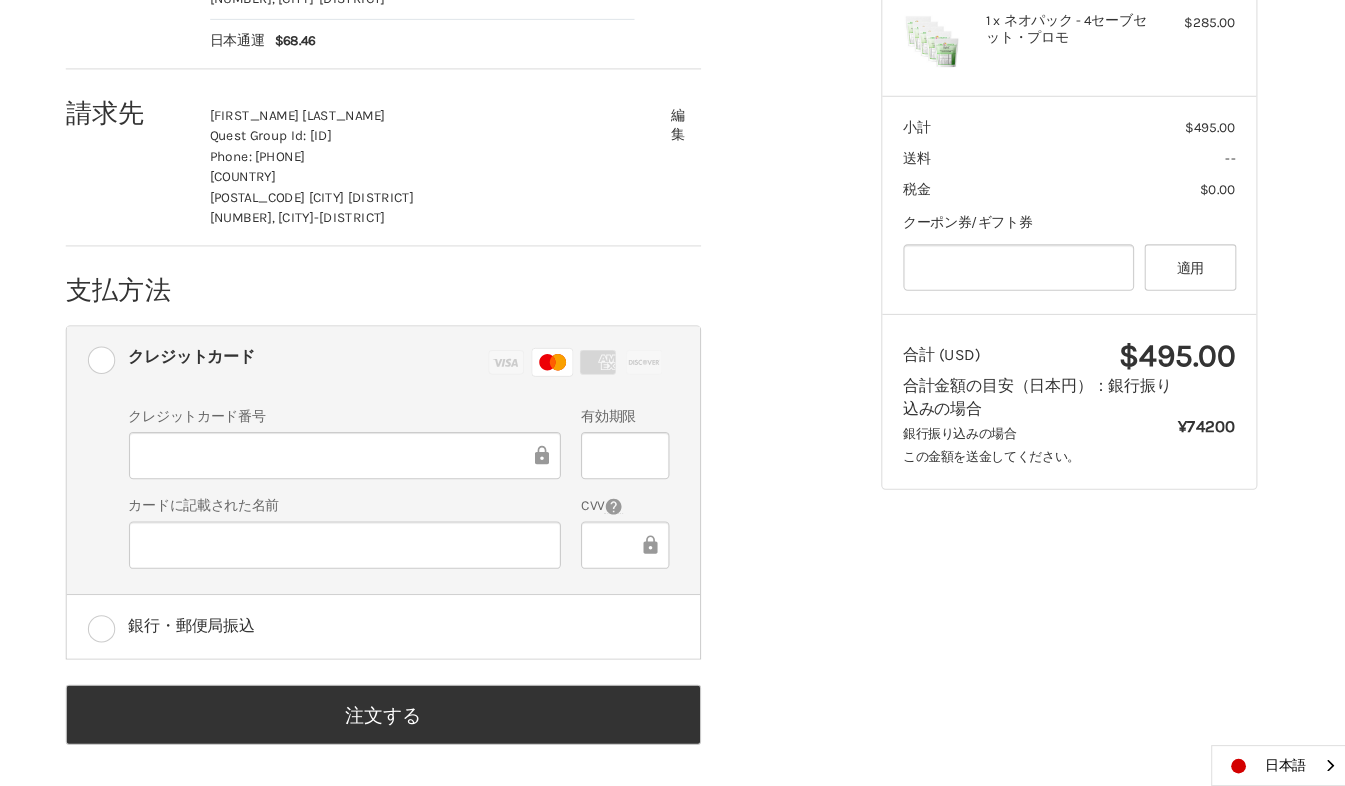 scroll, scrollTop: 468, scrollLeft: 0, axis: vertical 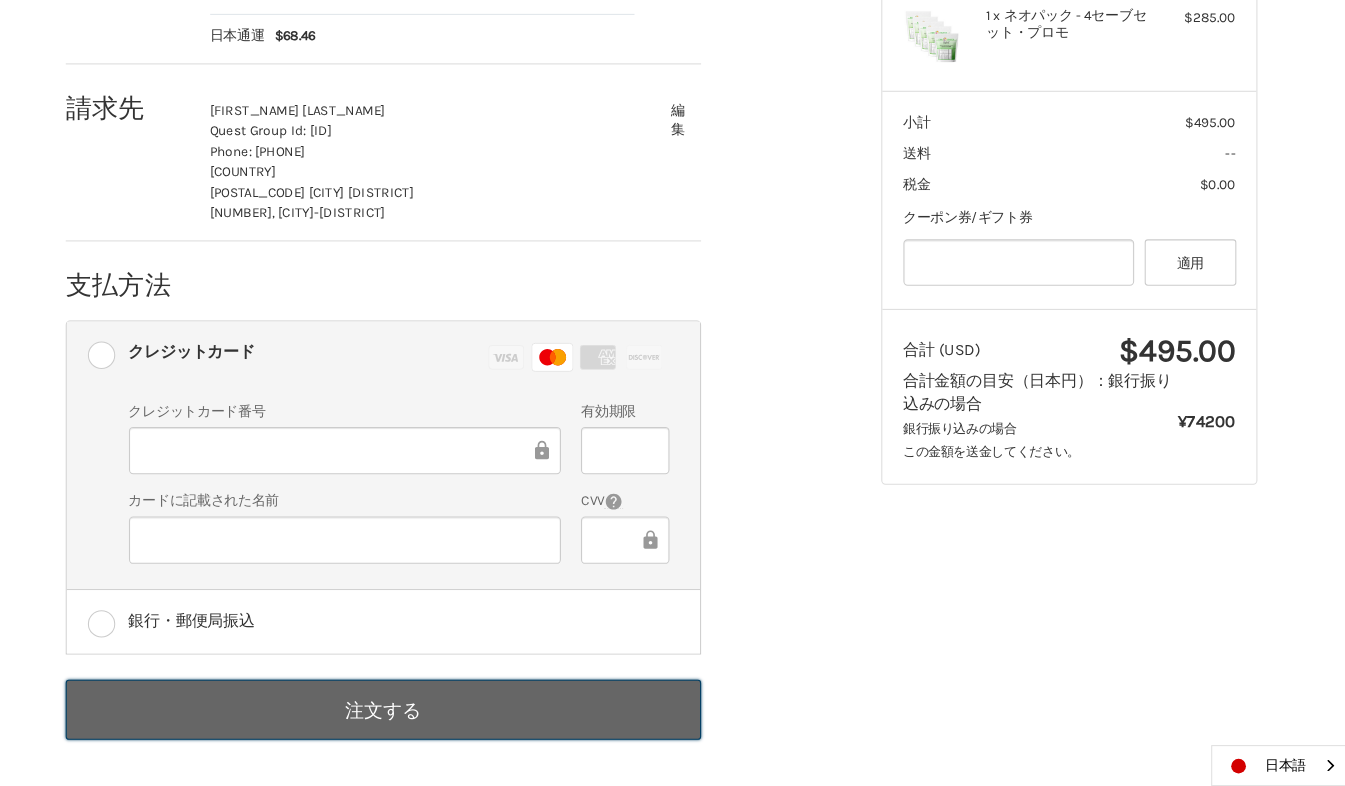 click on "注文する" at bounding box center [408, 713] 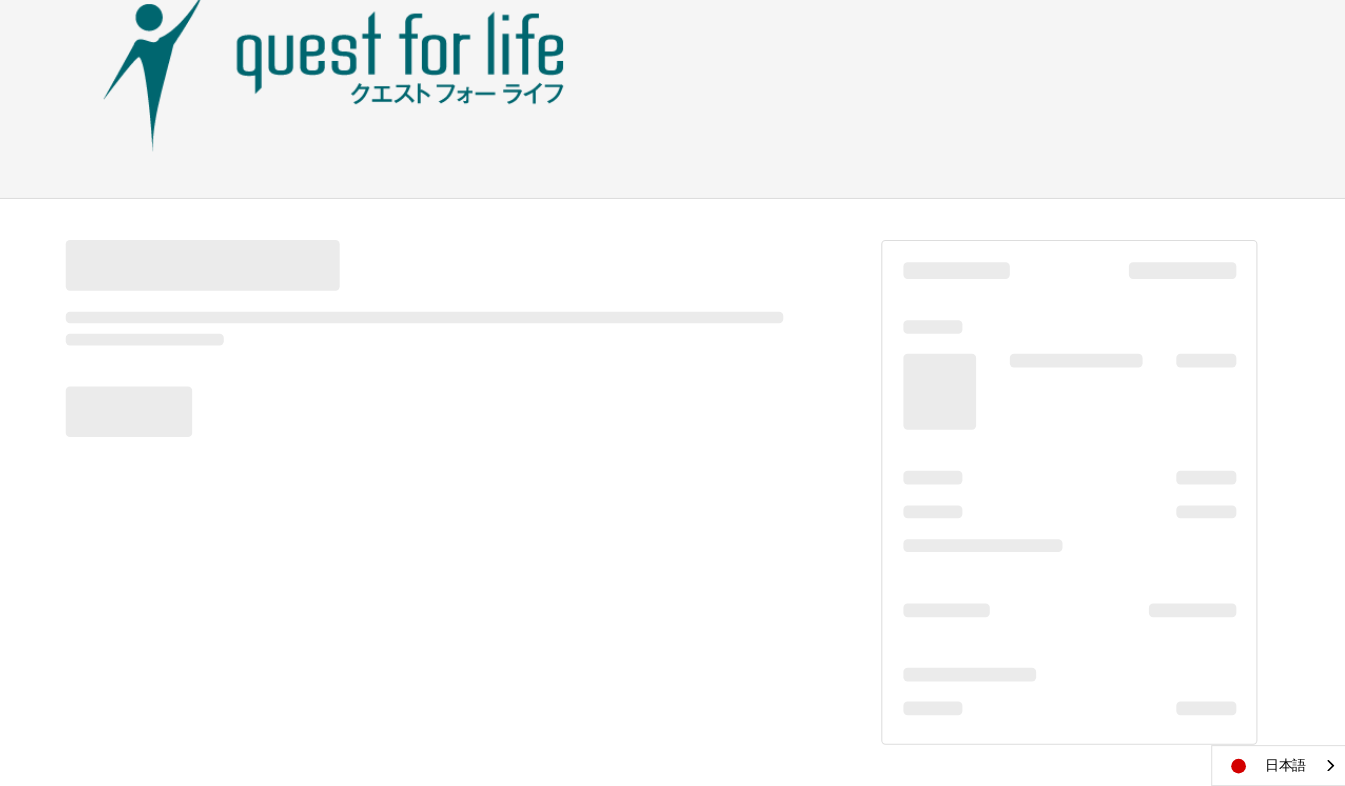 scroll, scrollTop: 50, scrollLeft: 0, axis: vertical 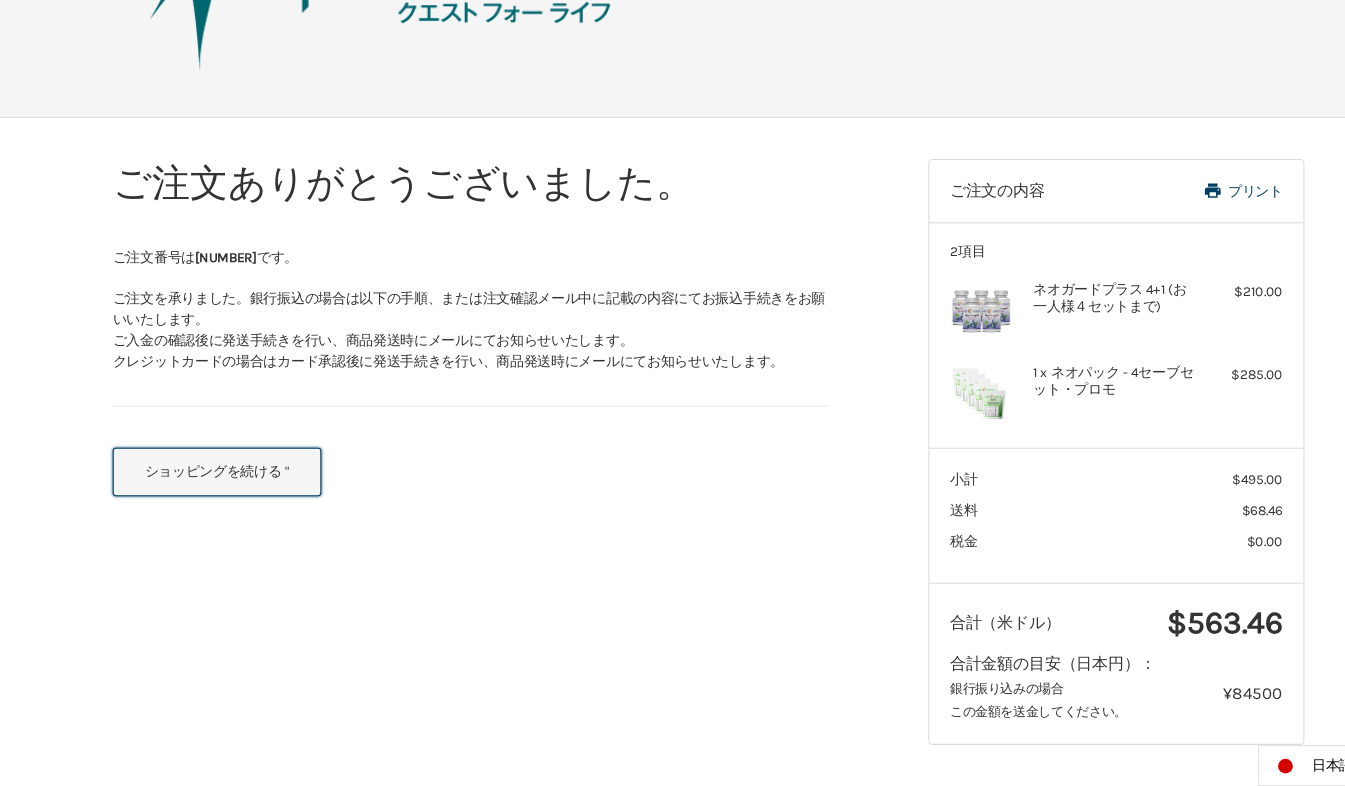 click on "ショッピングを続ける "" at bounding box center (206, 488) 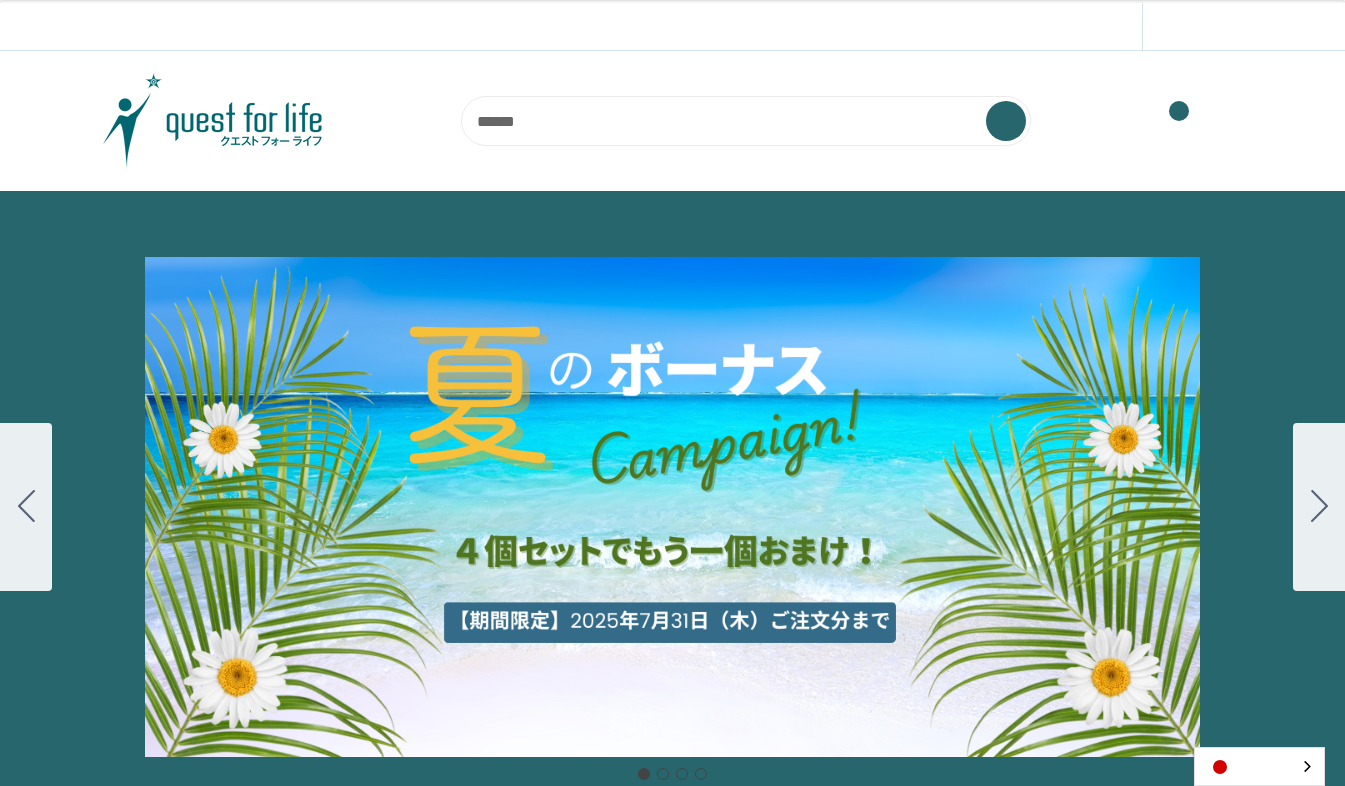 scroll, scrollTop: 0, scrollLeft: 0, axis: both 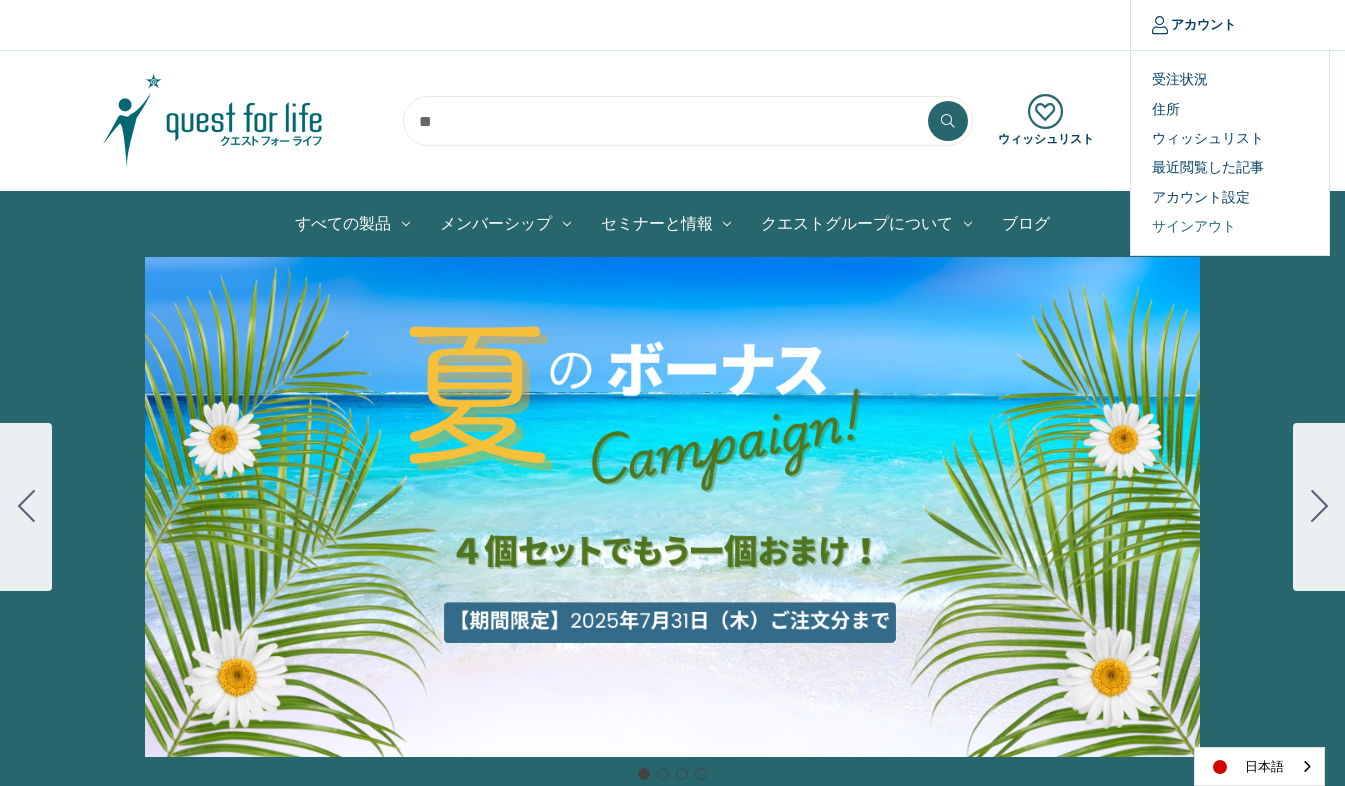 click on "サインアウト" at bounding box center [1230, 226] 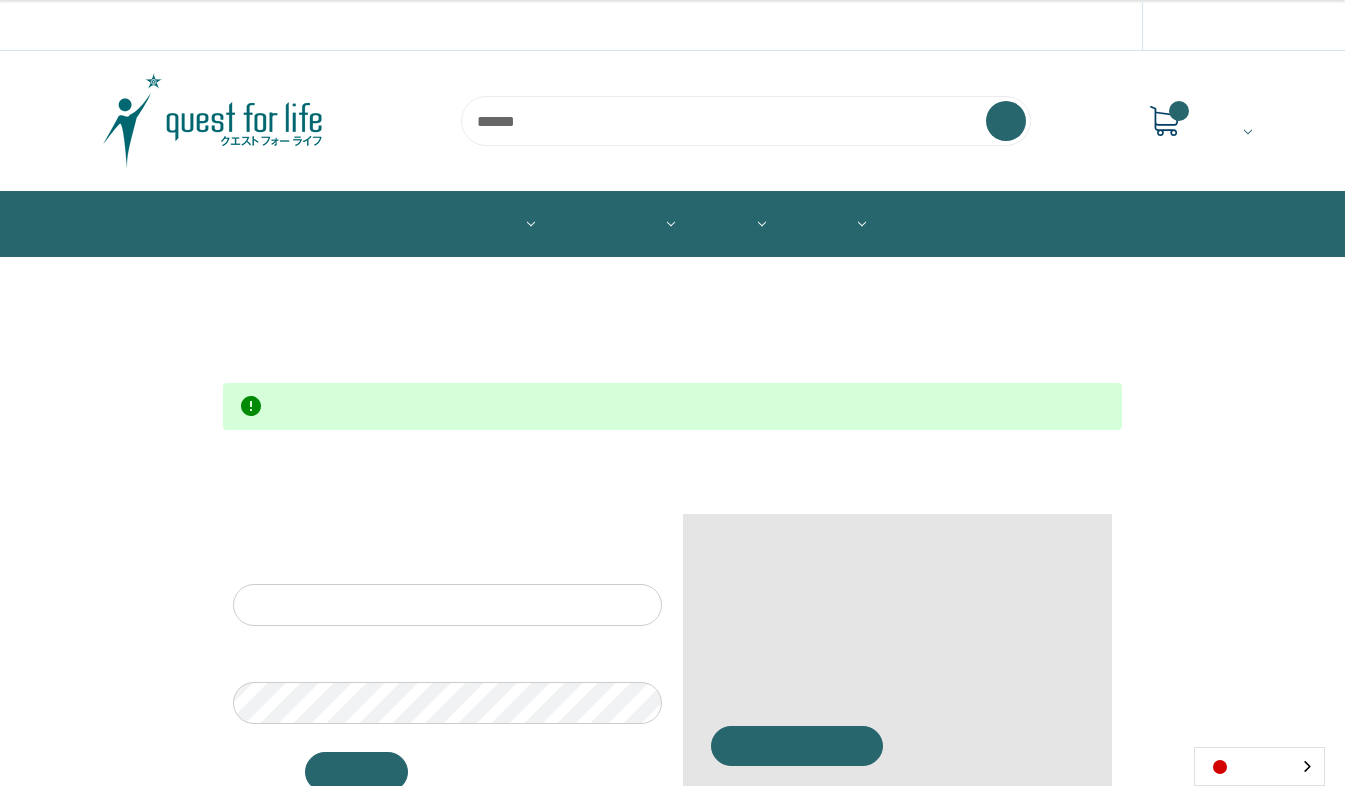 scroll, scrollTop: 0, scrollLeft: 0, axis: both 